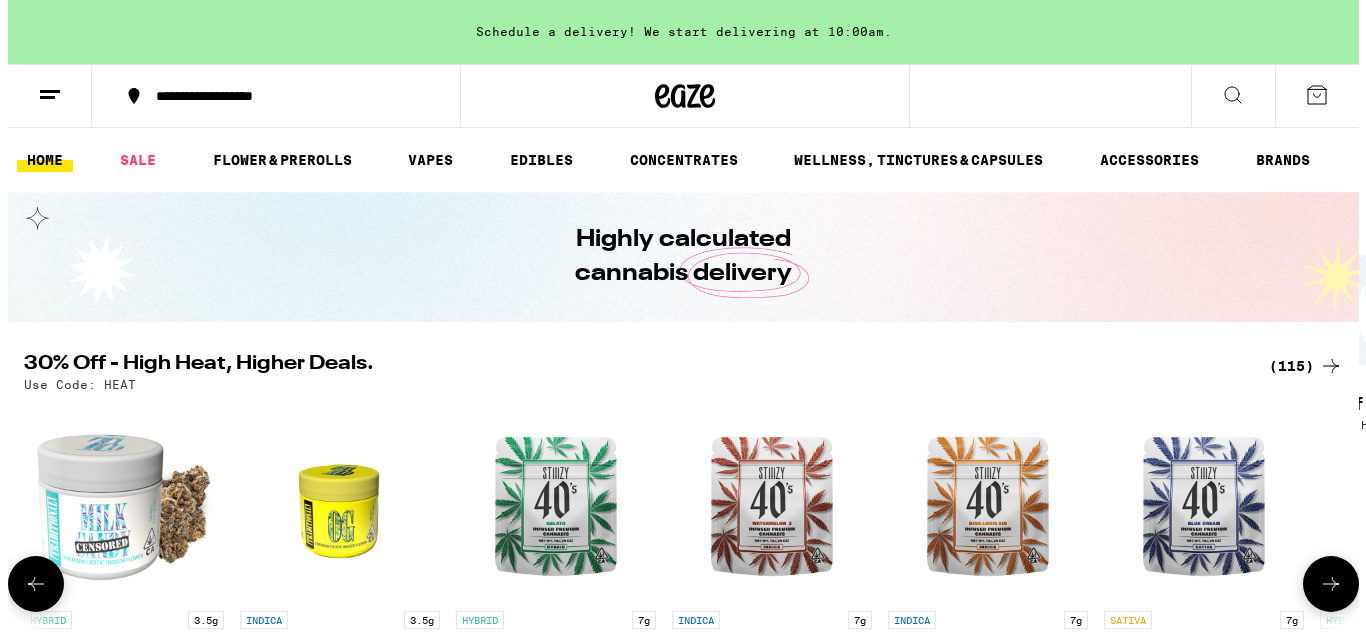 scroll, scrollTop: 0, scrollLeft: 0, axis: both 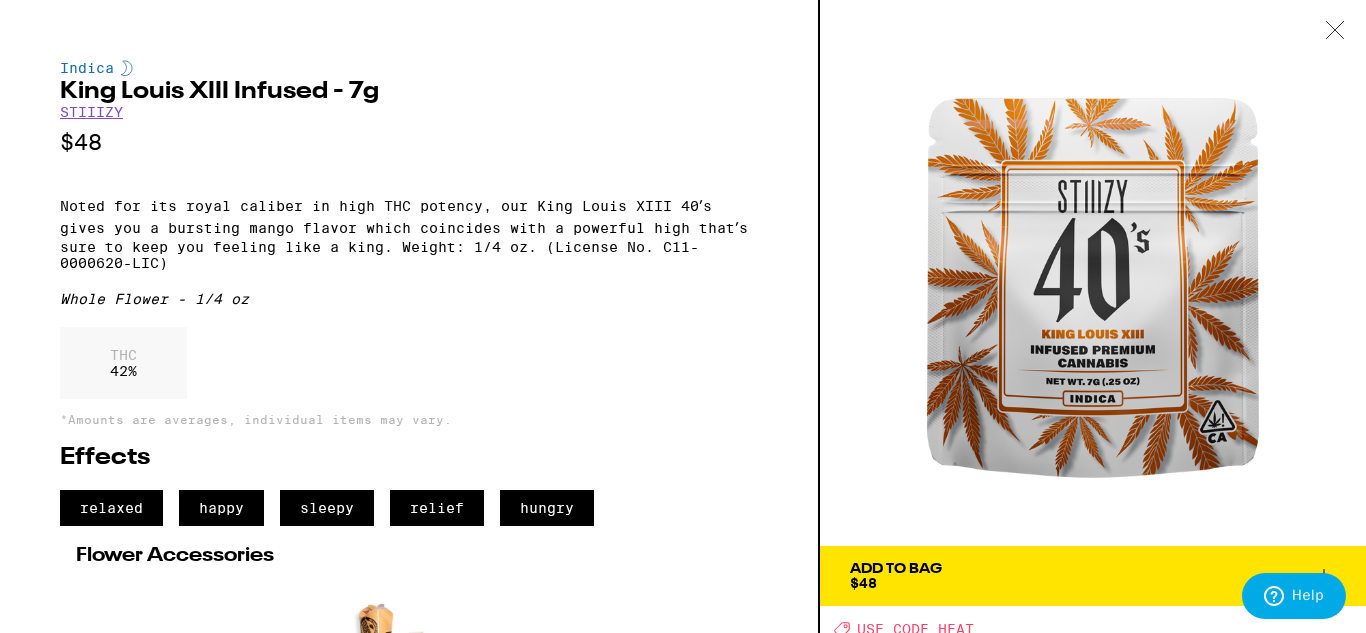 click at bounding box center (1093, 273) 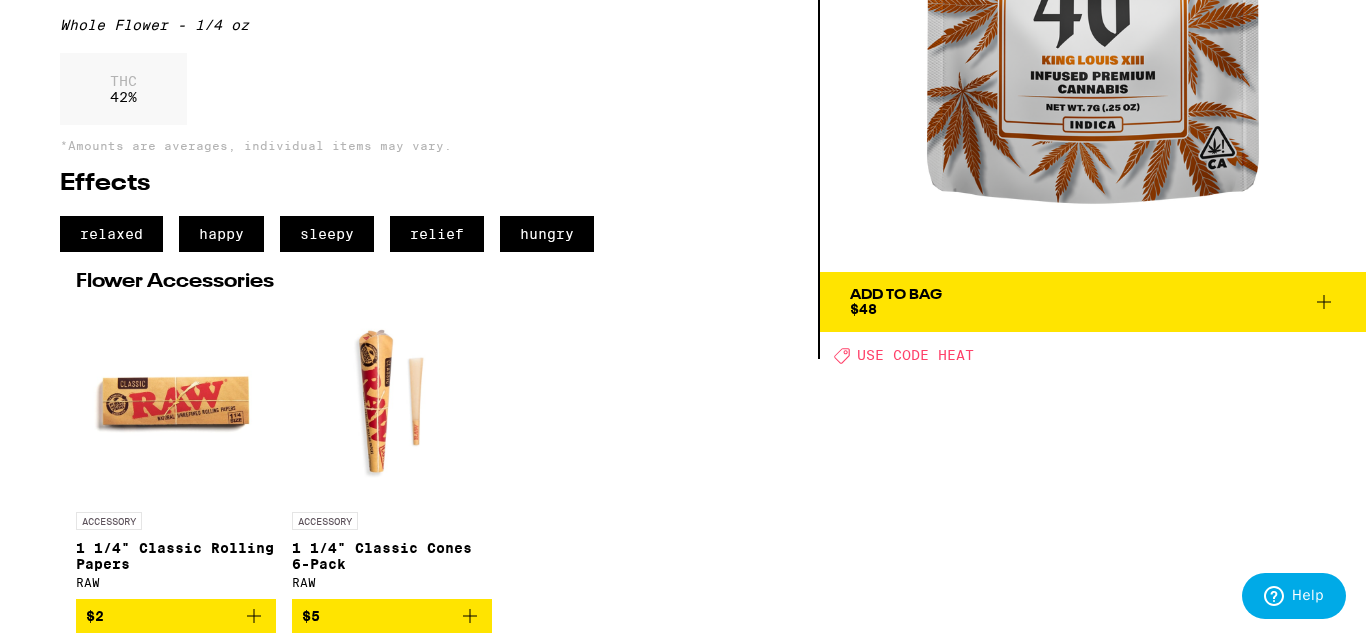 scroll, scrollTop: 297, scrollLeft: 0, axis: vertical 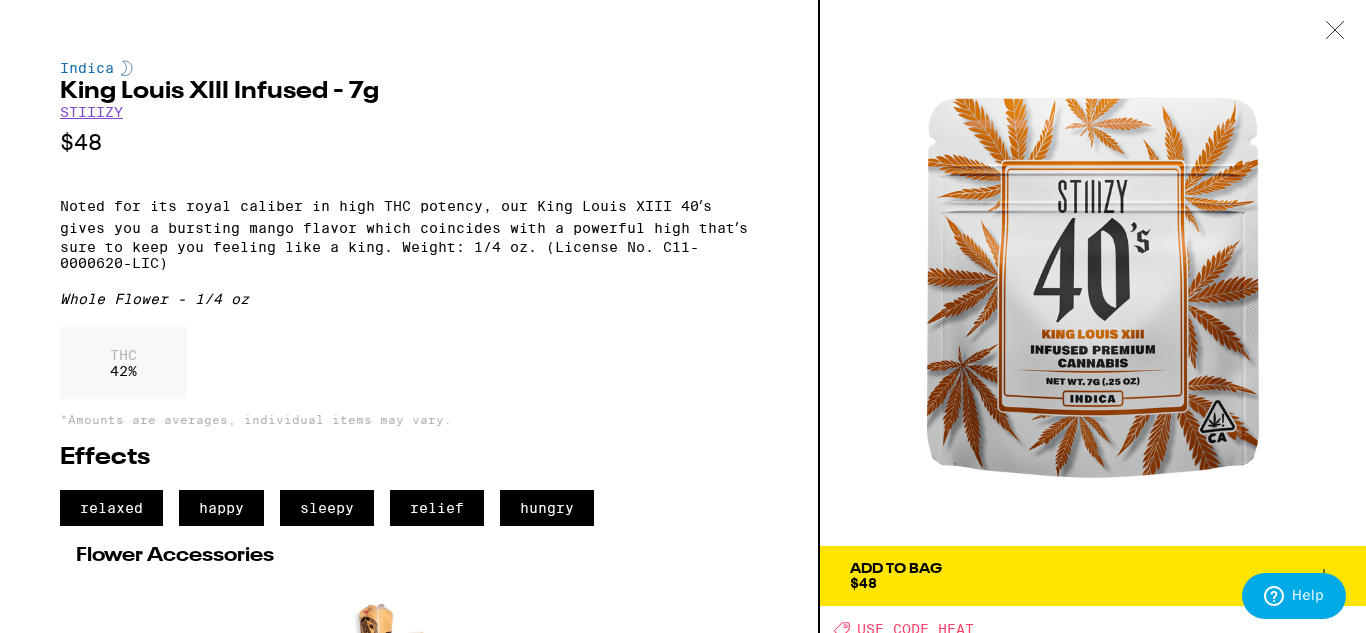click 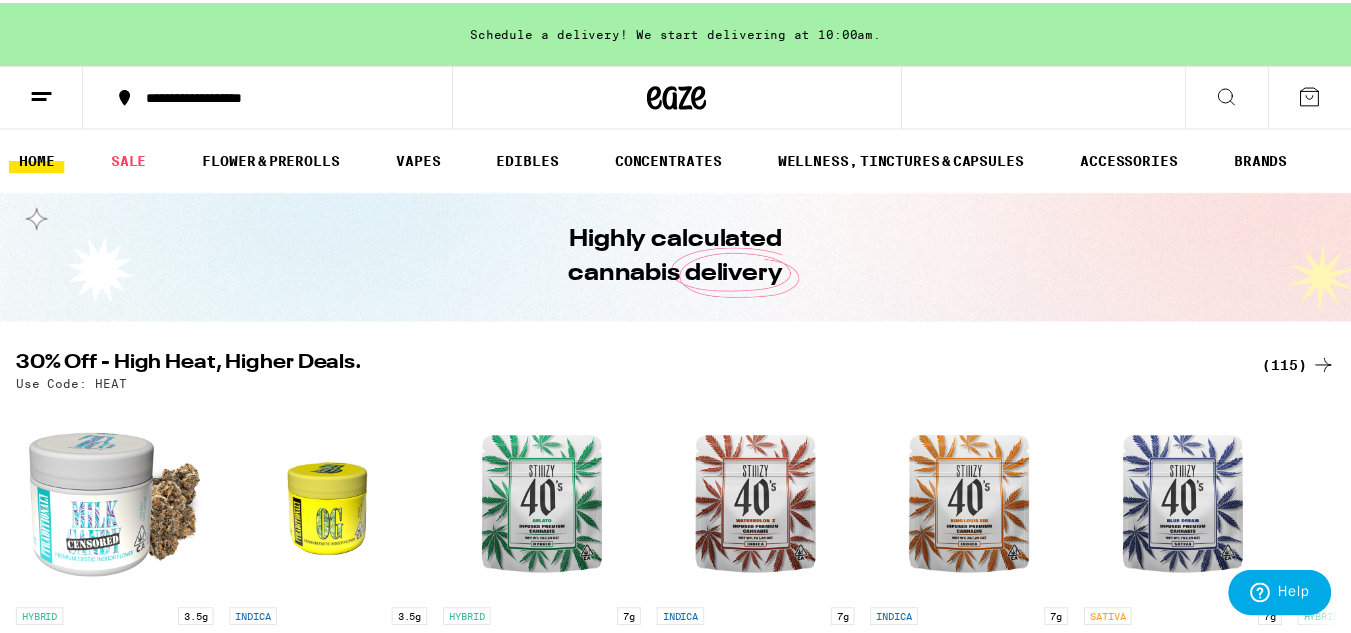 scroll, scrollTop: 117, scrollLeft: 0, axis: vertical 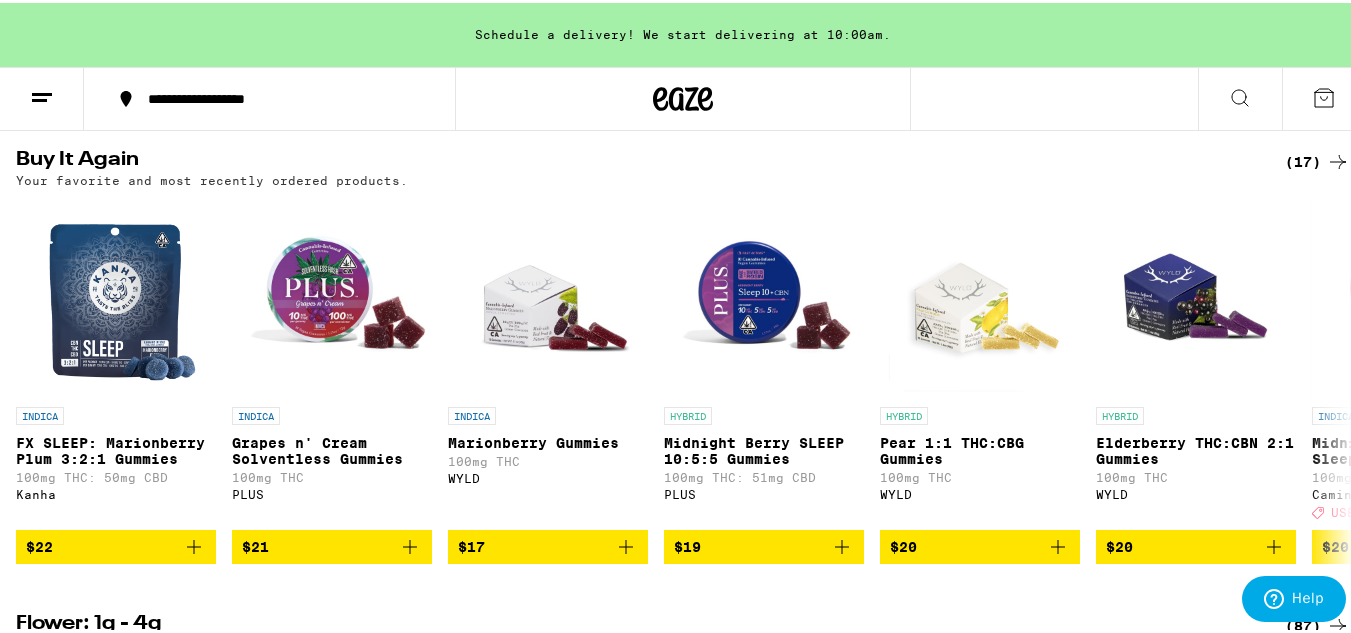 click 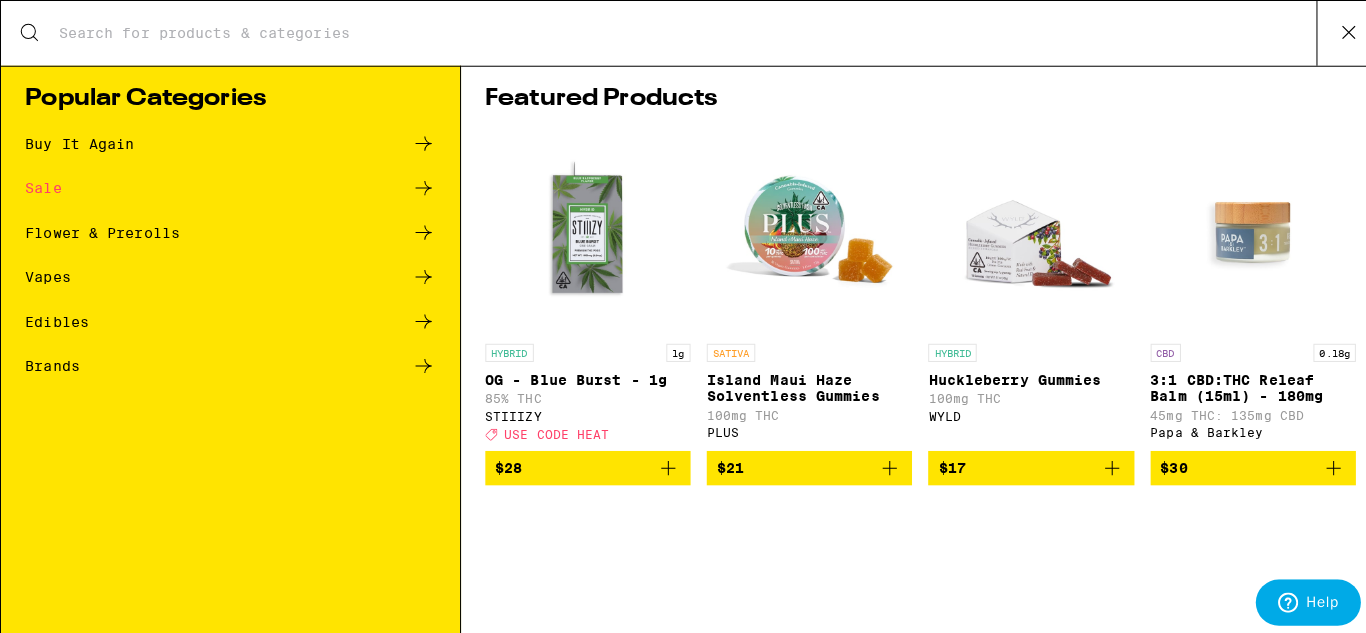 scroll, scrollTop: 0, scrollLeft: 0, axis: both 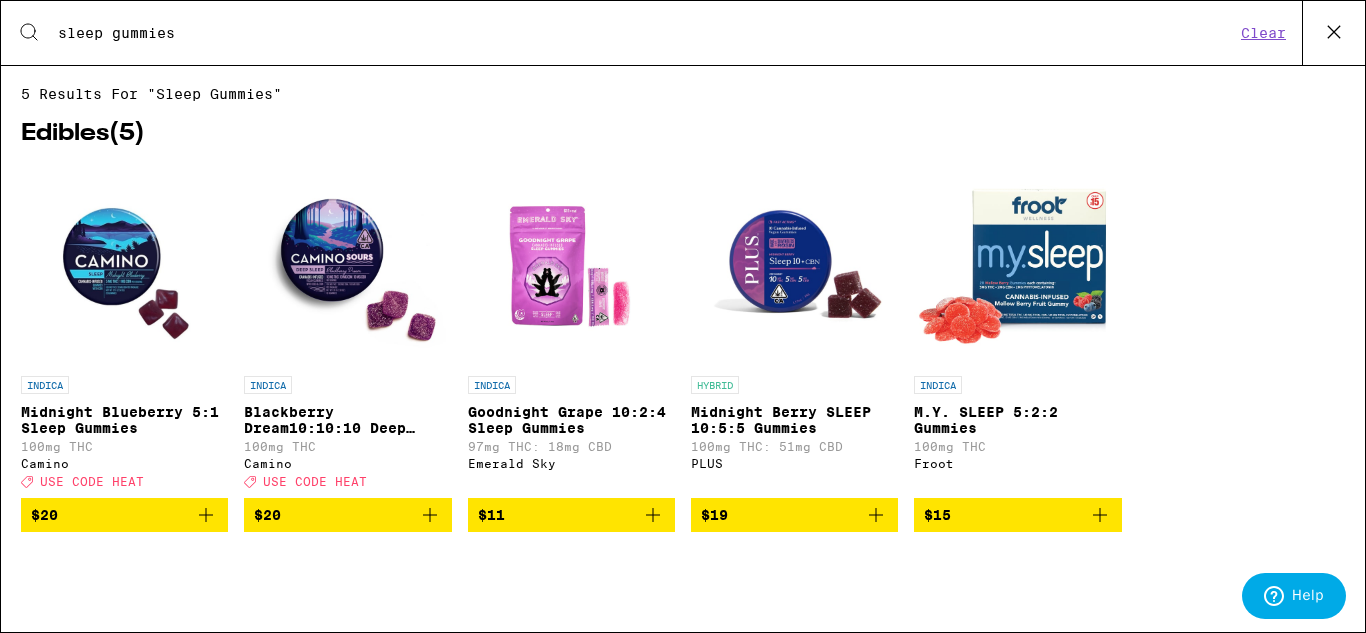 type on "sleep gummies" 